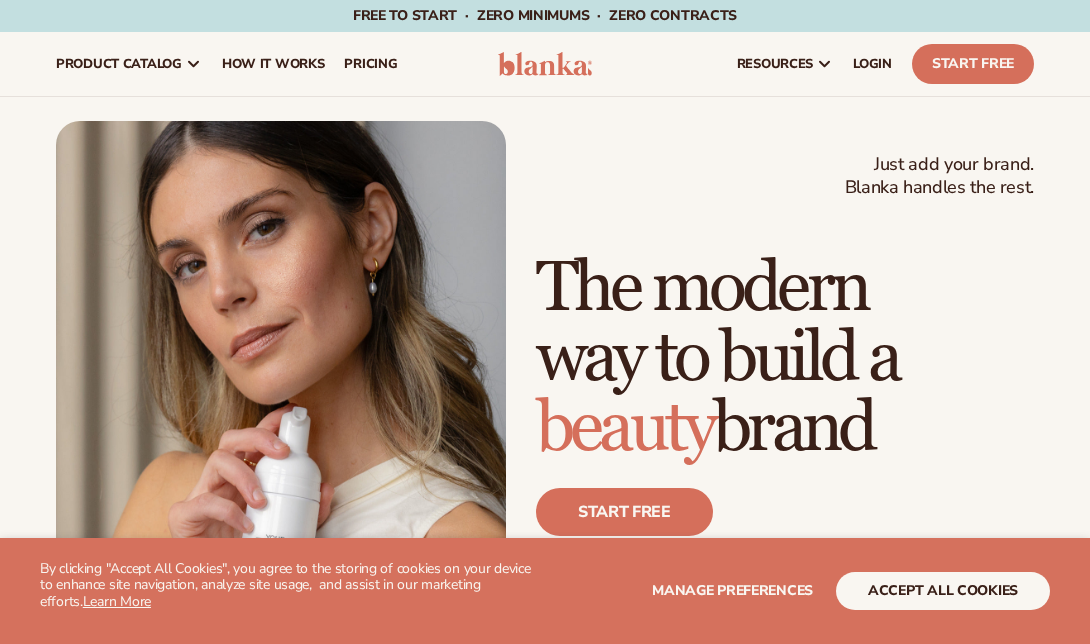 scroll, scrollTop: 0, scrollLeft: 0, axis: both 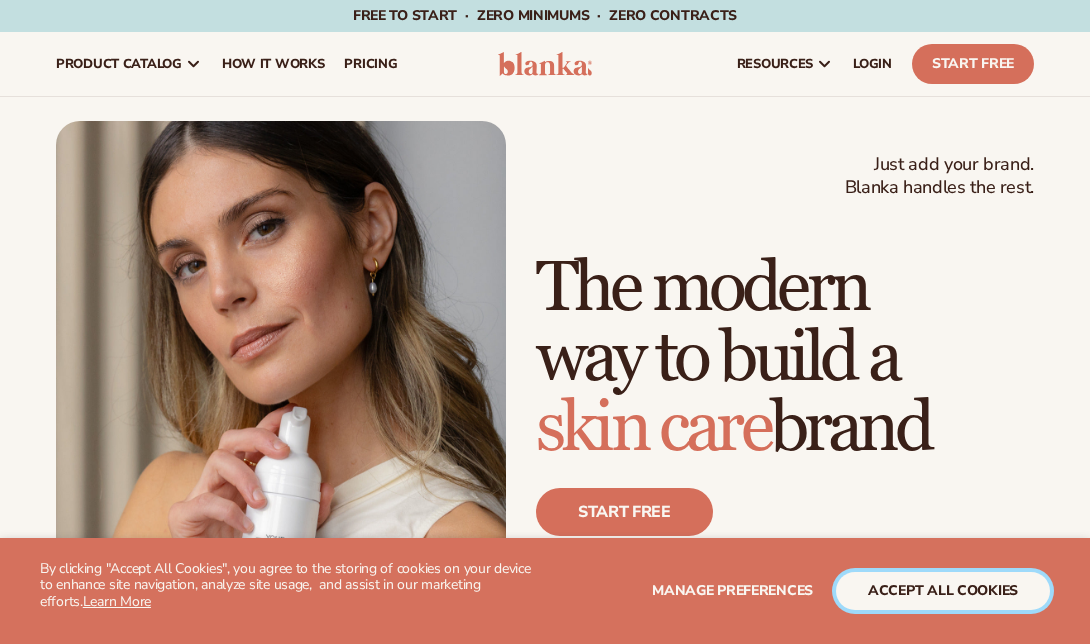 click on "accept all cookies" at bounding box center [943, 591] 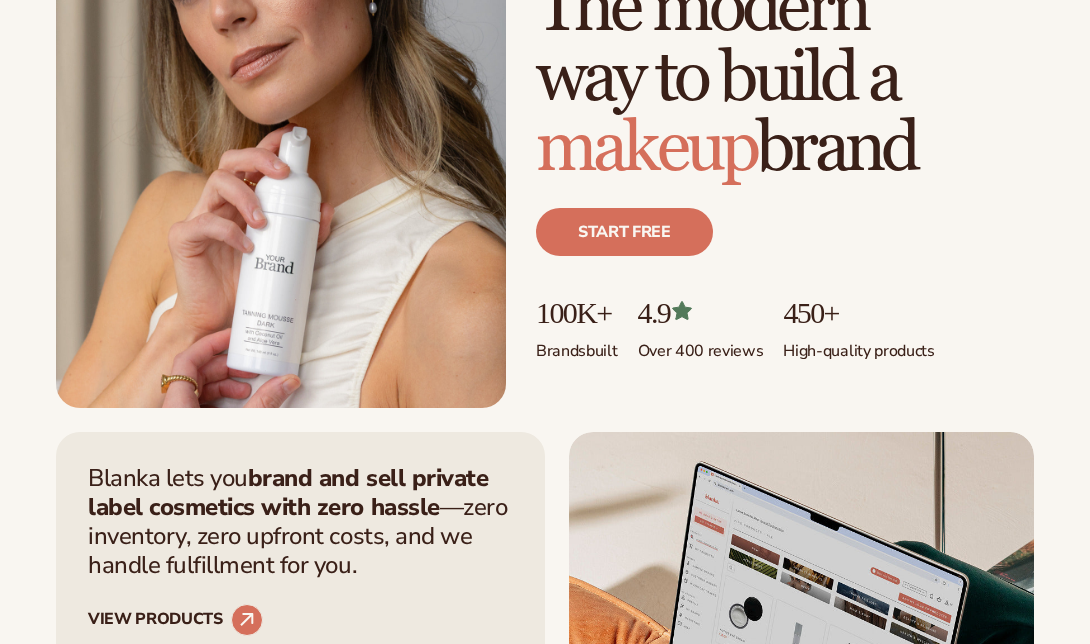 scroll, scrollTop: 320, scrollLeft: 0, axis: vertical 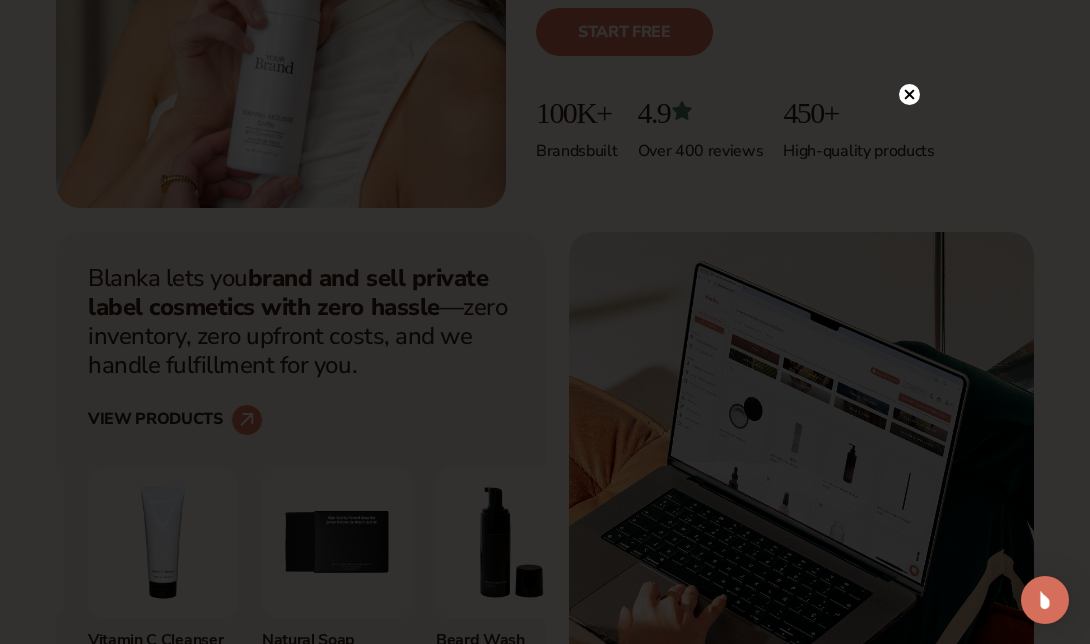 click 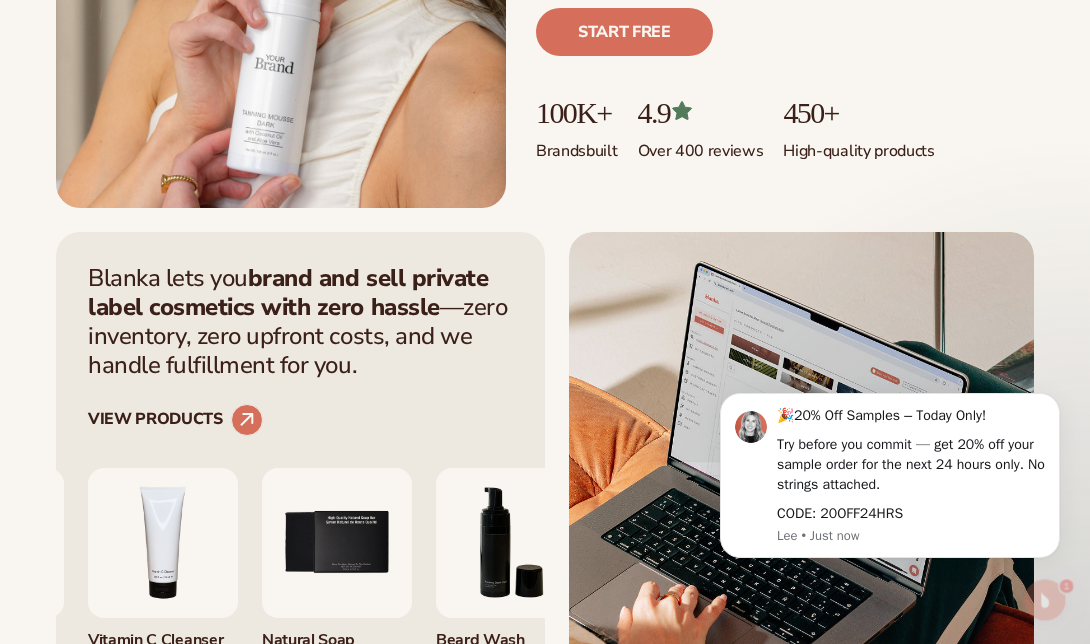 scroll, scrollTop: 0, scrollLeft: 0, axis: both 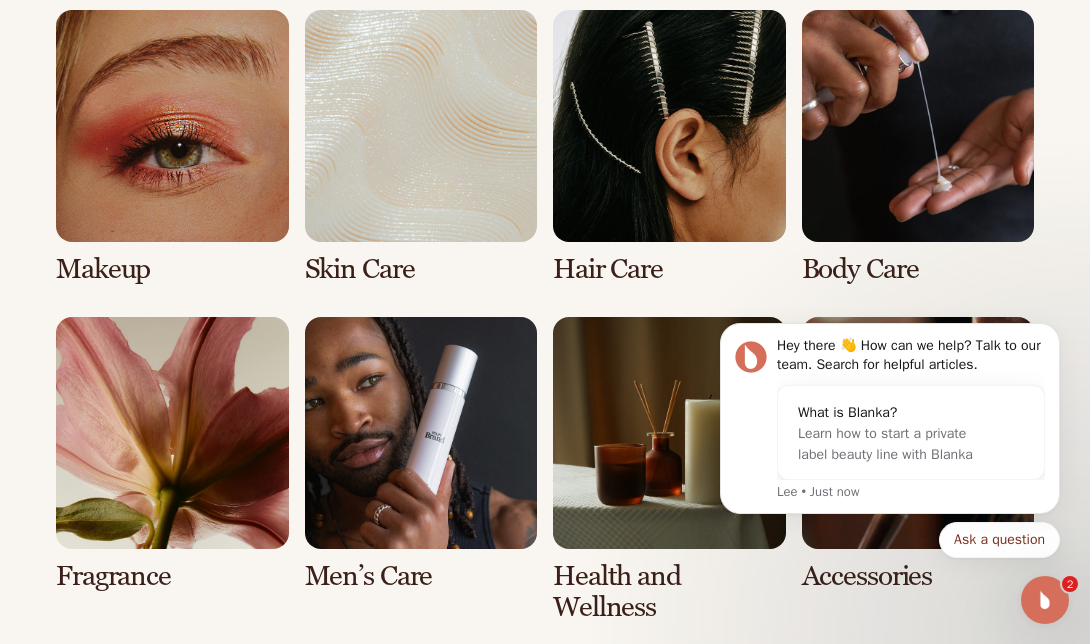 click at bounding box center (172, 147) 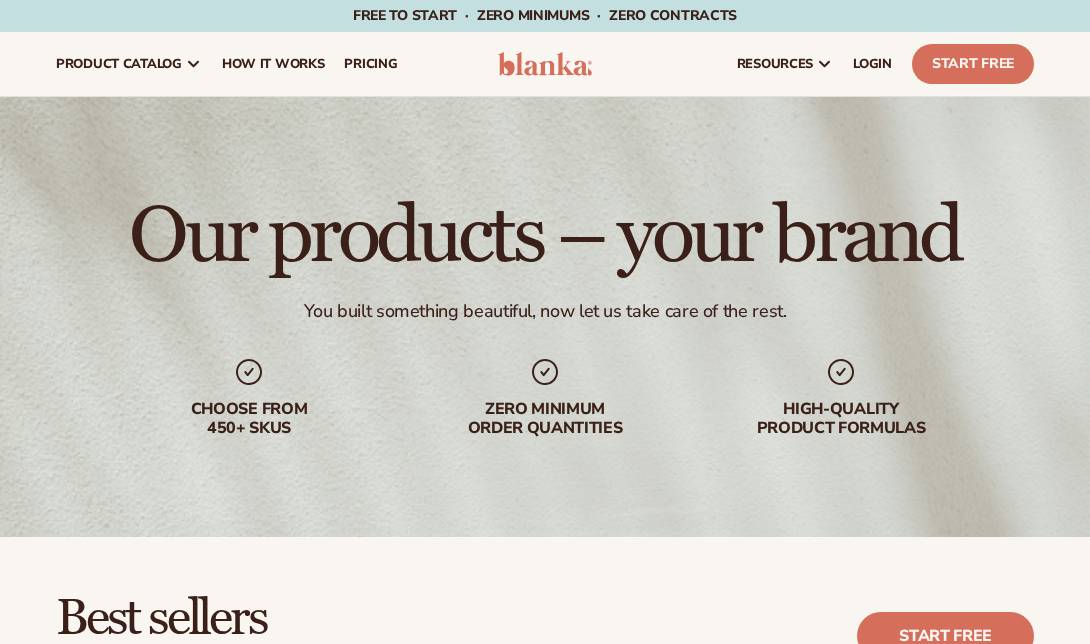 scroll, scrollTop: 0, scrollLeft: 0, axis: both 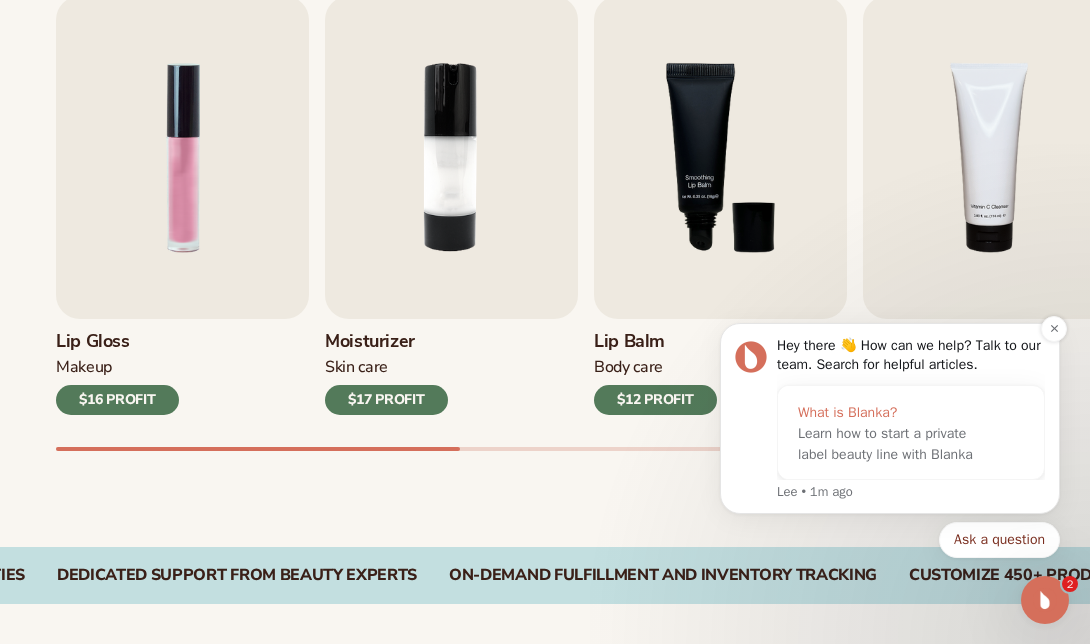 click on "What is Blanka? Learn how to start a private label beauty line with Blanka" at bounding box center (891, 433) 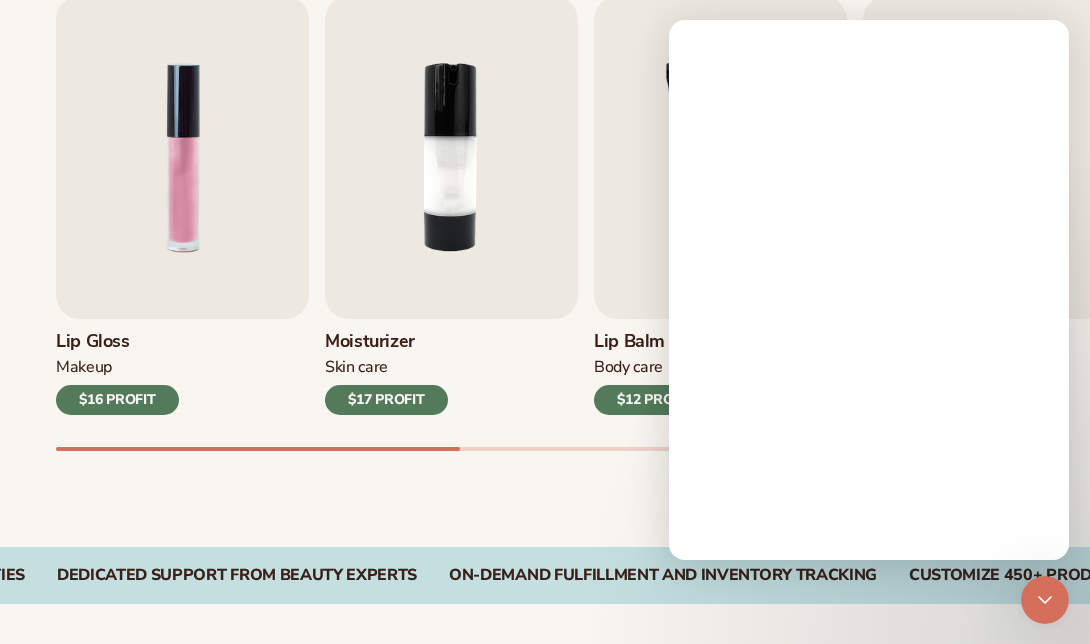 scroll, scrollTop: 0, scrollLeft: 0, axis: both 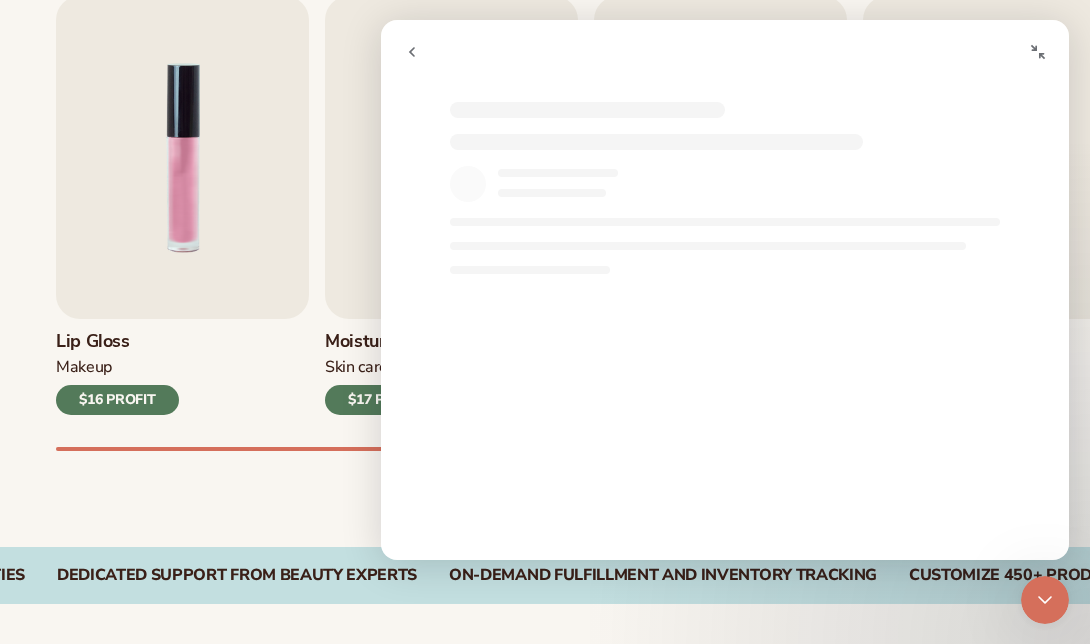 click at bounding box center [412, 52] 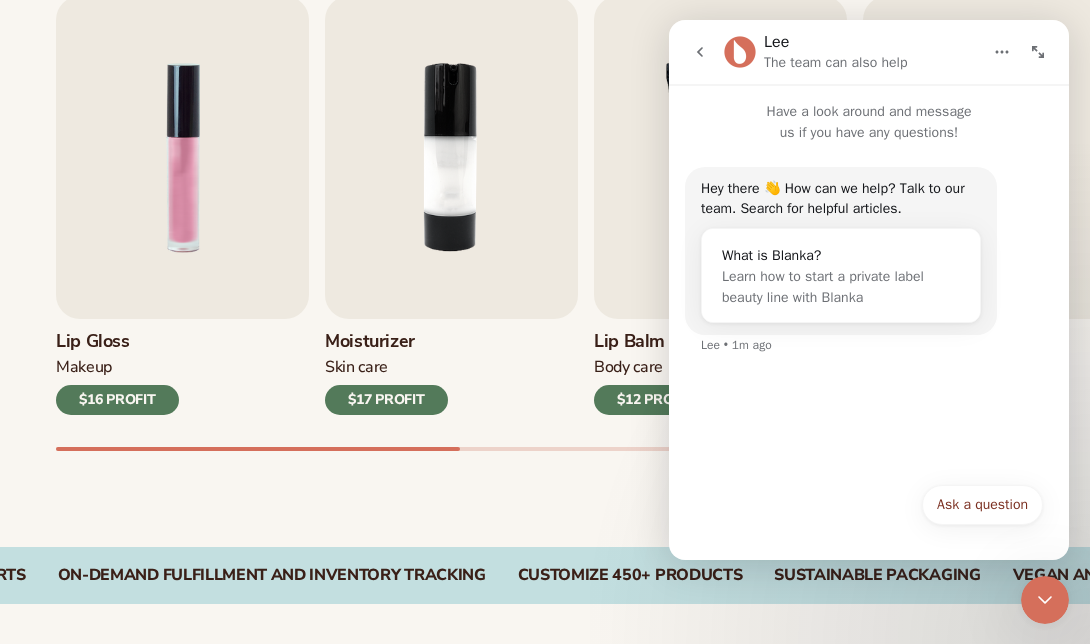 click 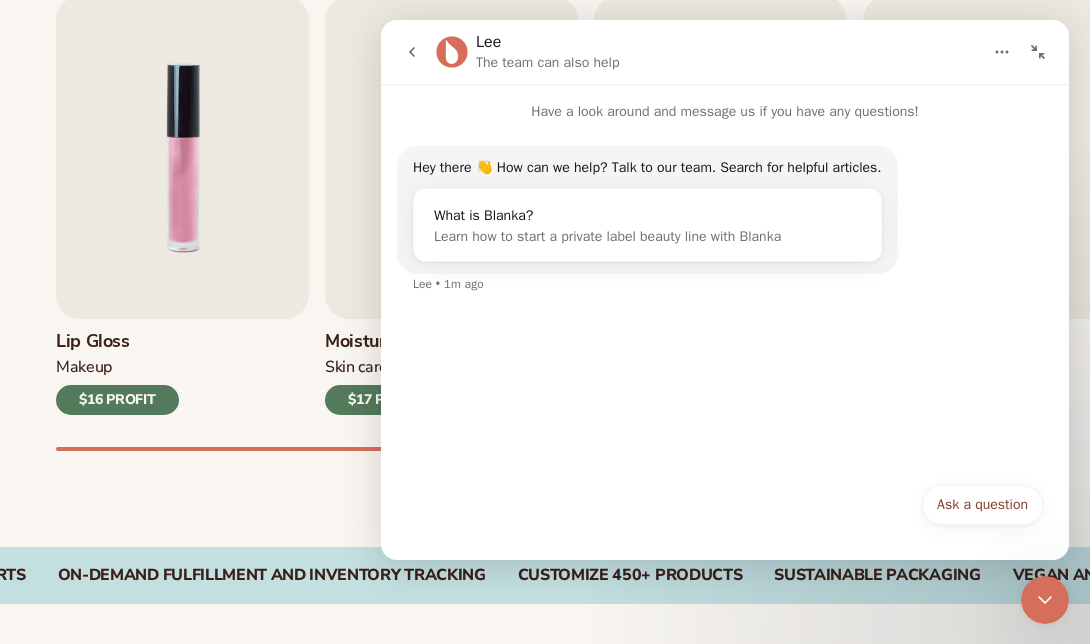 click 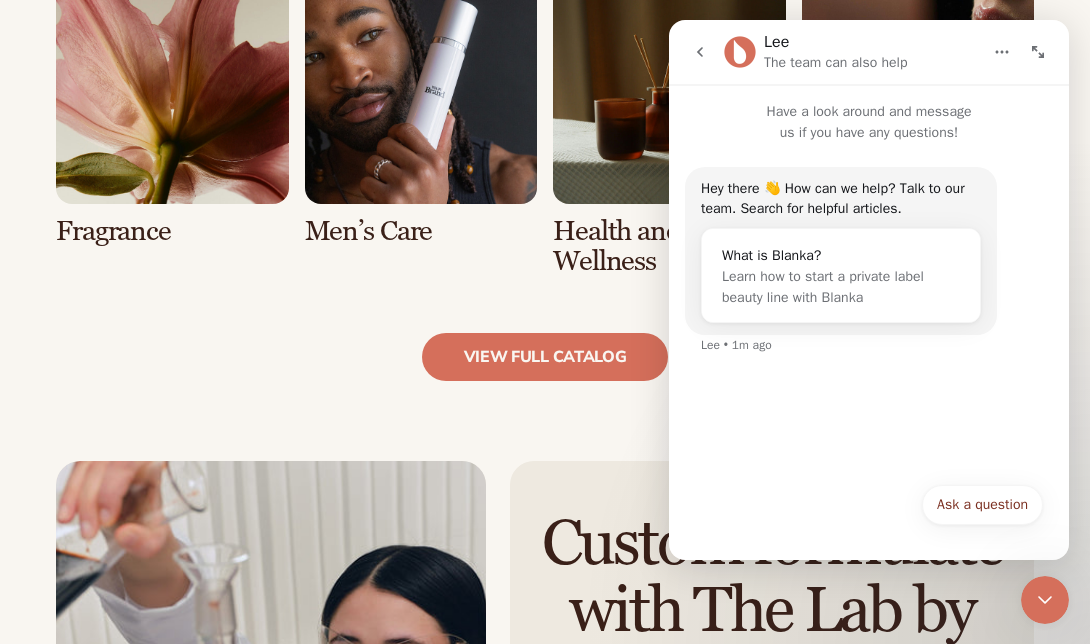 scroll, scrollTop: 1827, scrollLeft: 0, axis: vertical 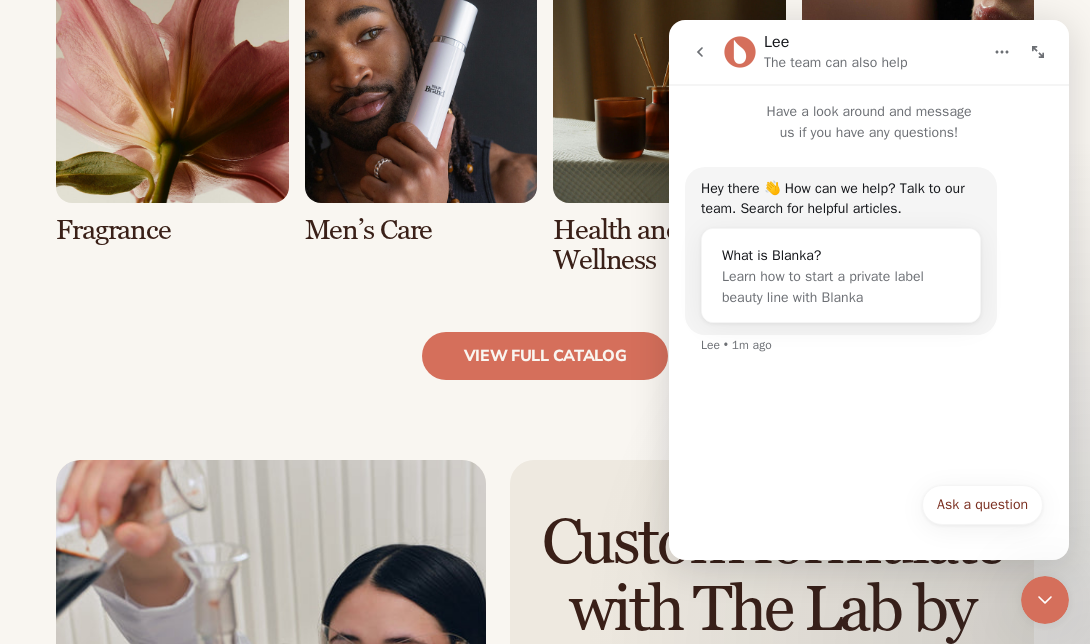 click at bounding box center (172, 107) 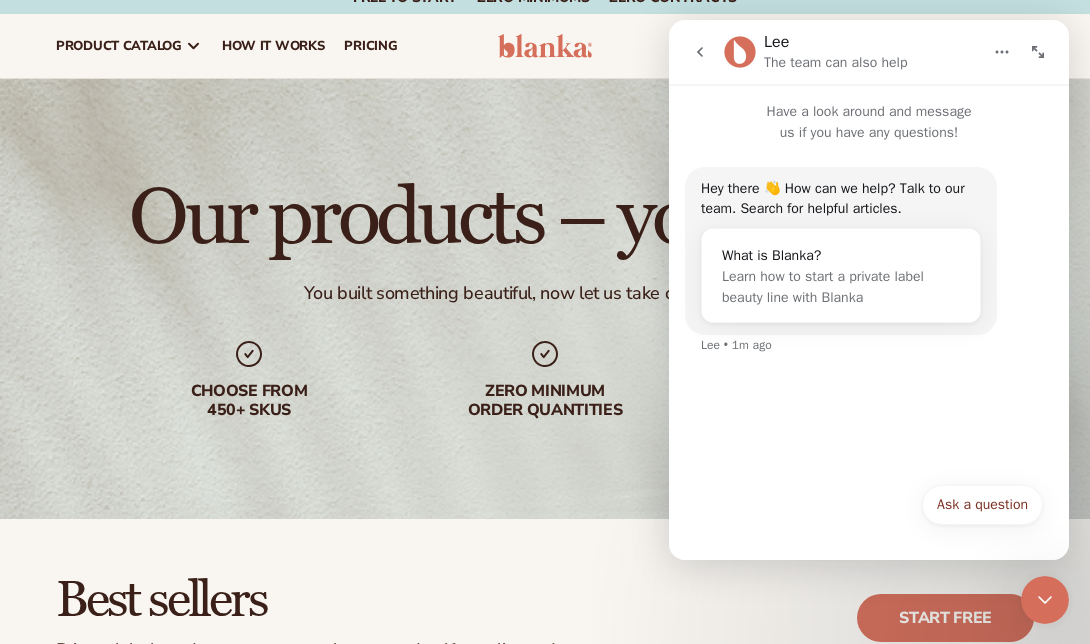 scroll, scrollTop: 0, scrollLeft: 0, axis: both 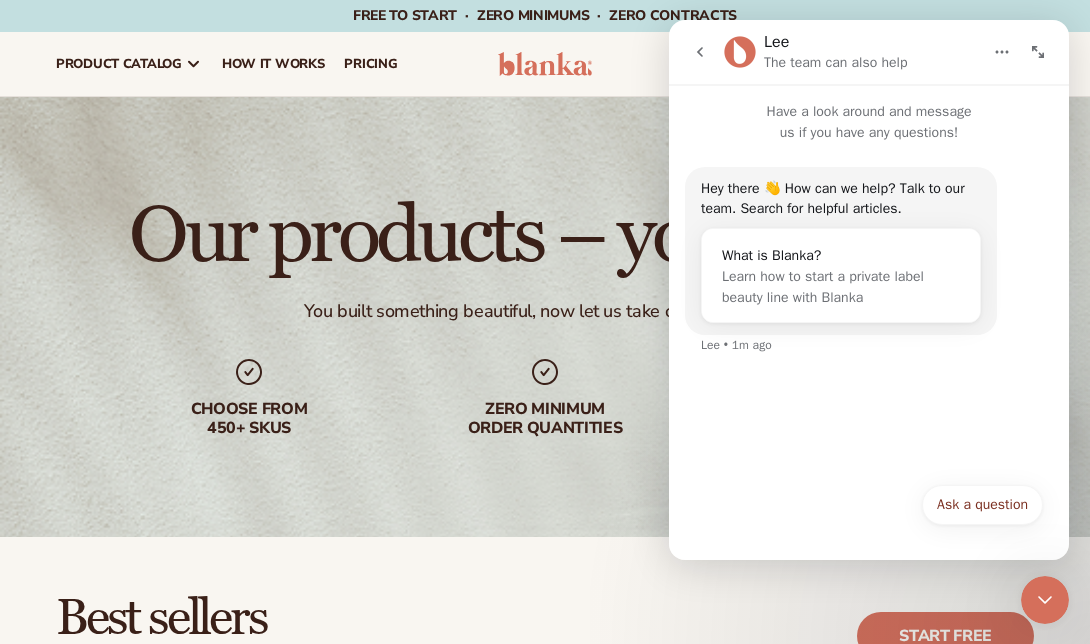 click 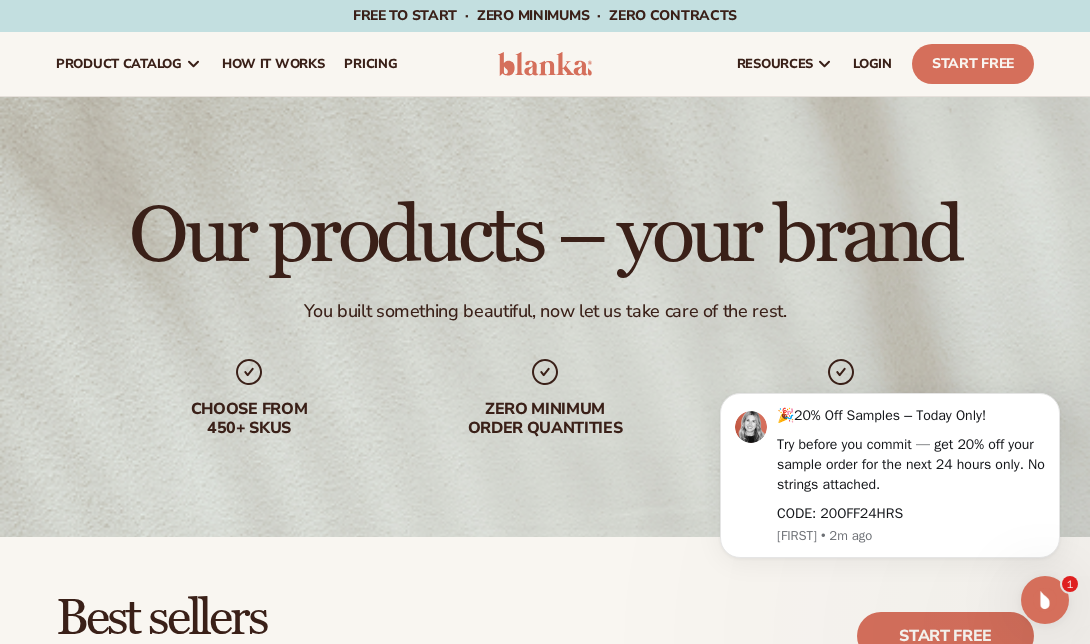 scroll, scrollTop: 0, scrollLeft: 0, axis: both 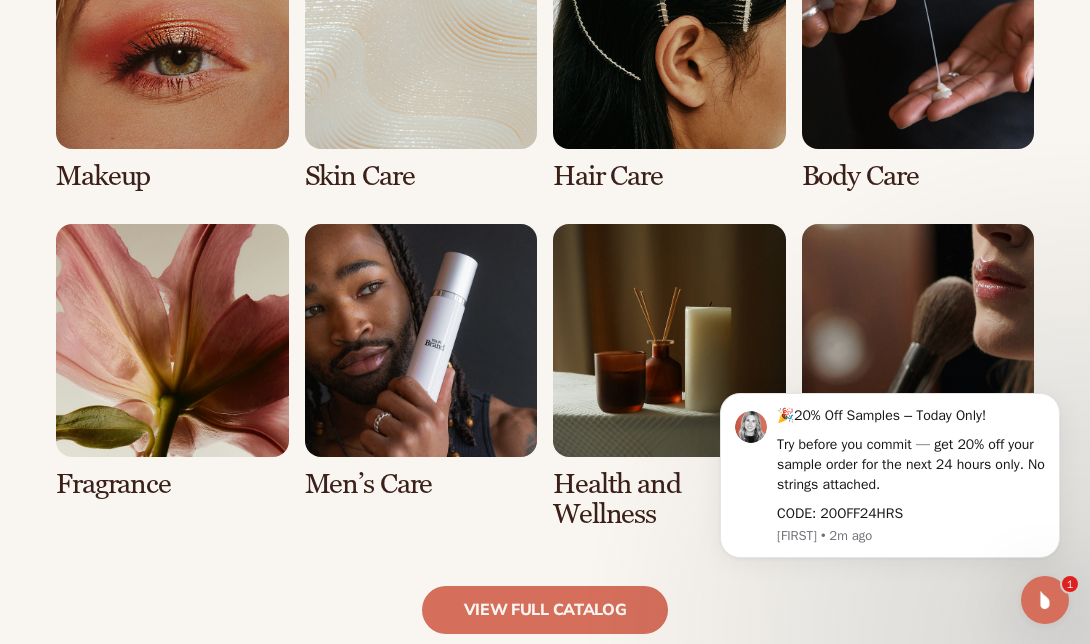 click at bounding box center [172, 361] 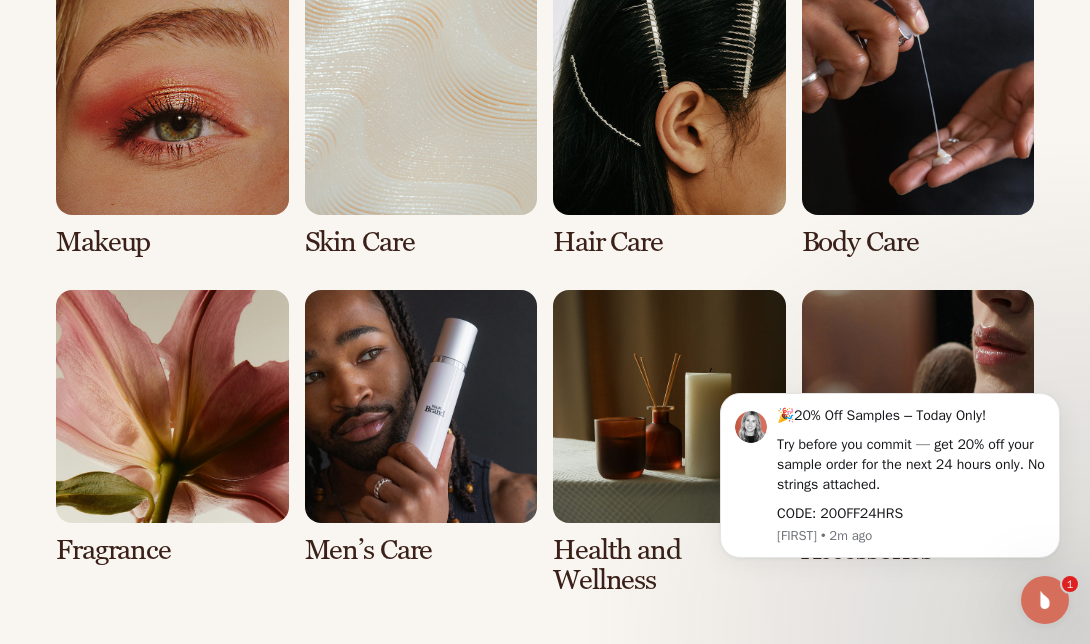 scroll, scrollTop: 1547, scrollLeft: 0, axis: vertical 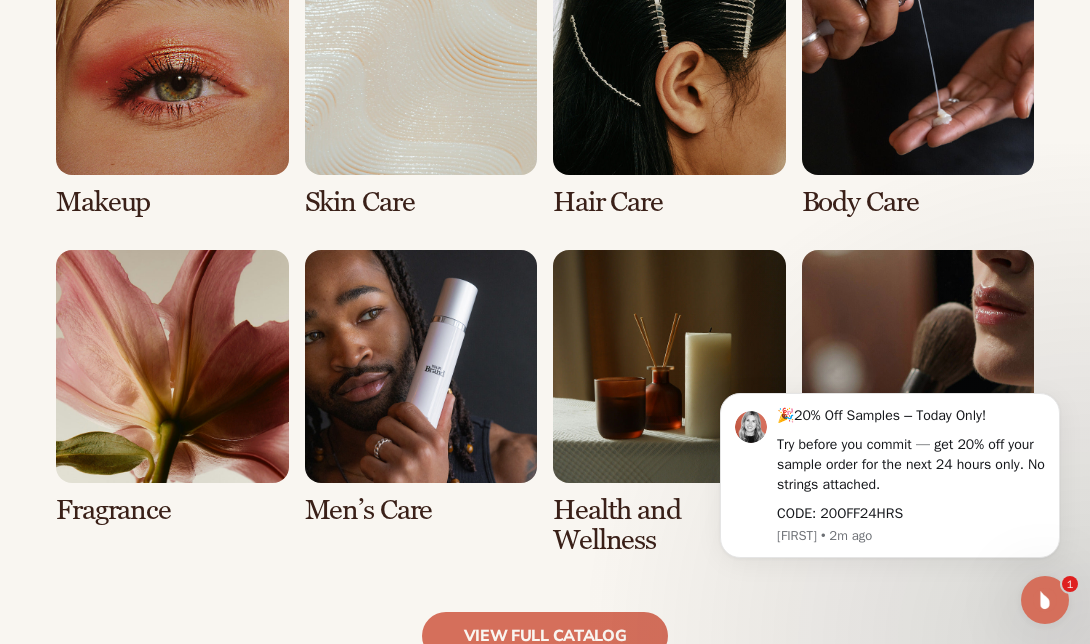 click at bounding box center (172, 387) 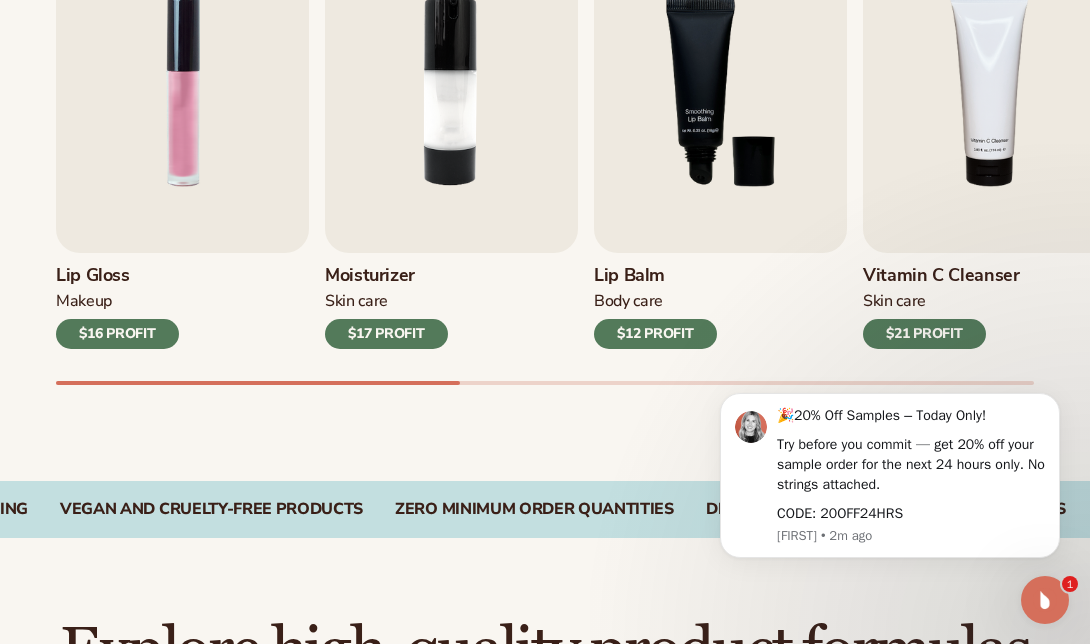 scroll, scrollTop: 866, scrollLeft: 0, axis: vertical 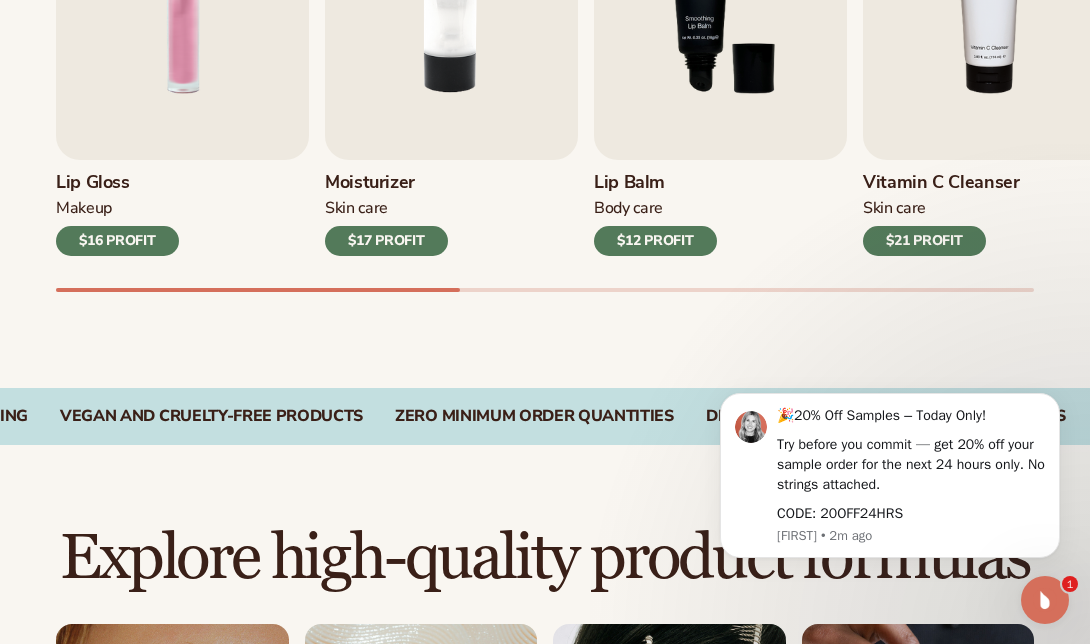 click on "$12 PROFIT" at bounding box center (655, 241) 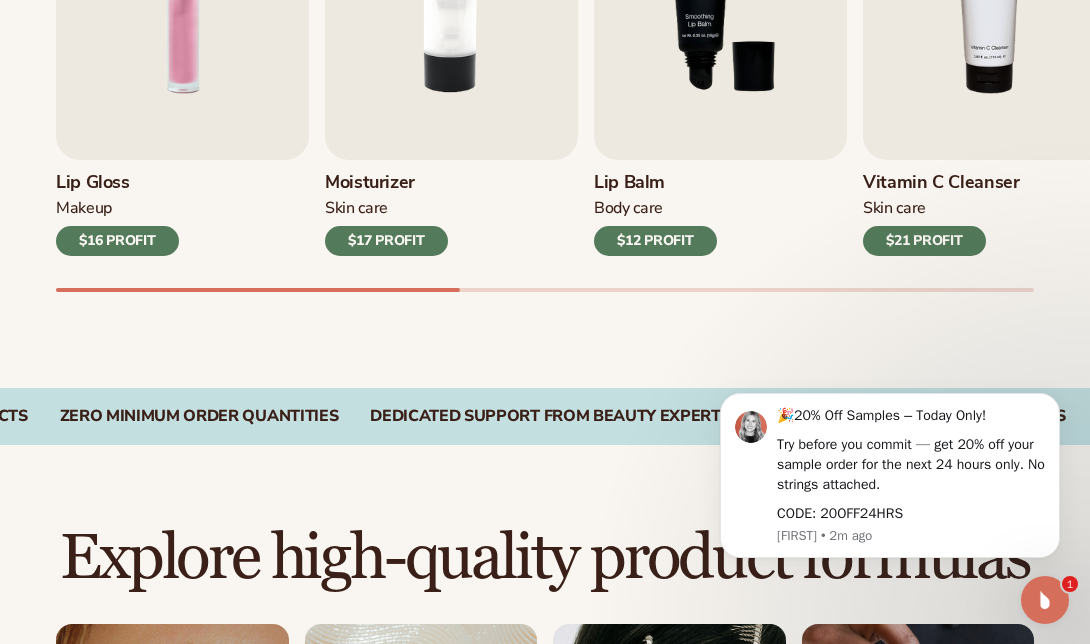 click at bounding box center (720, -2) 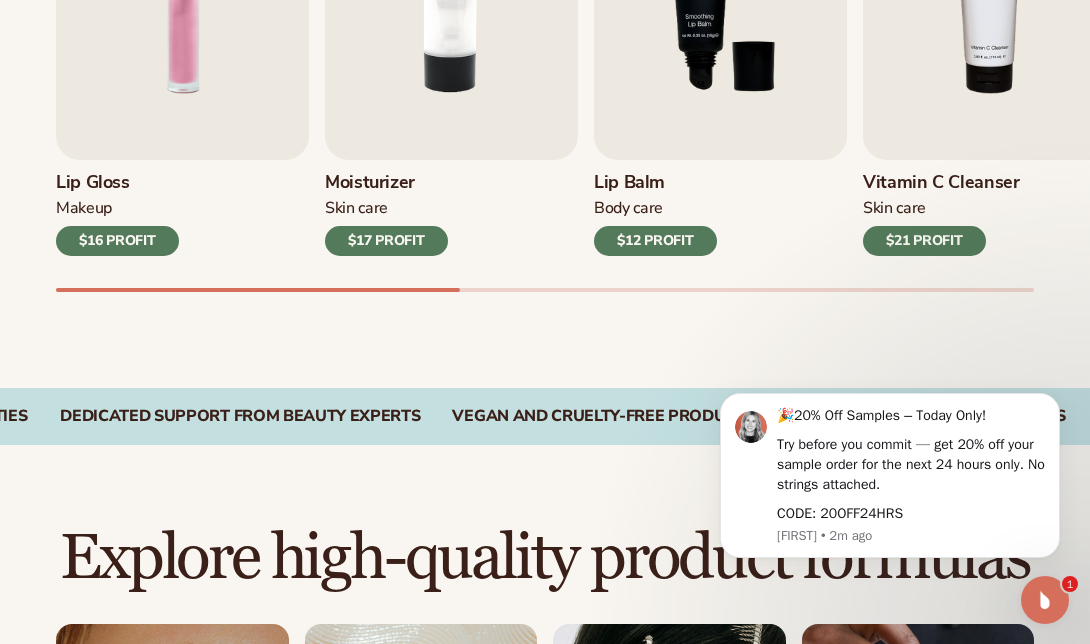 click at bounding box center (720, -2) 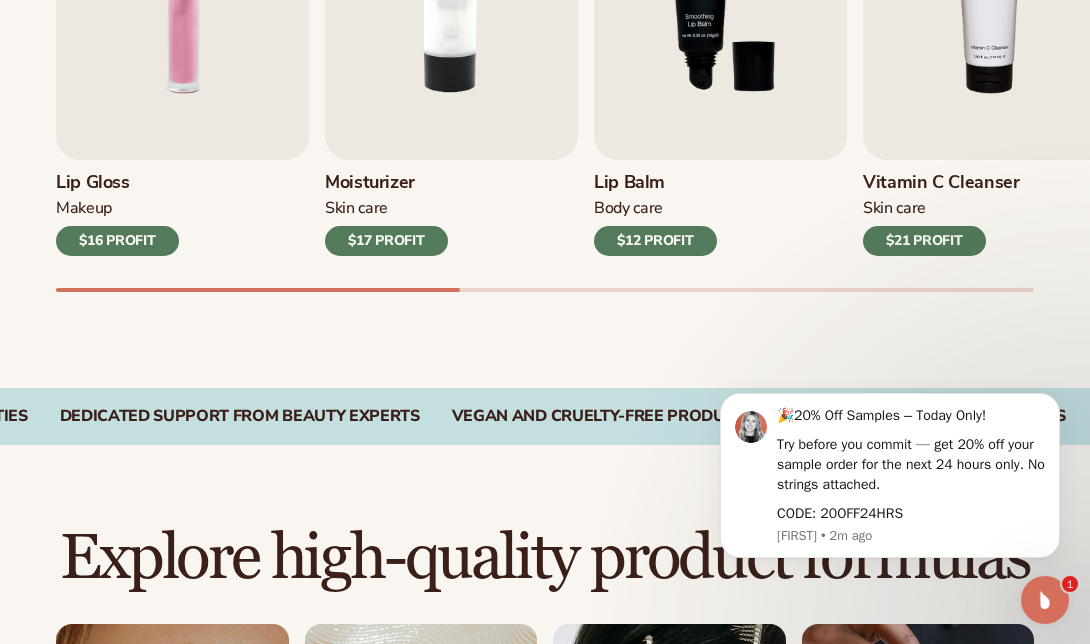 click at bounding box center (720, -2) 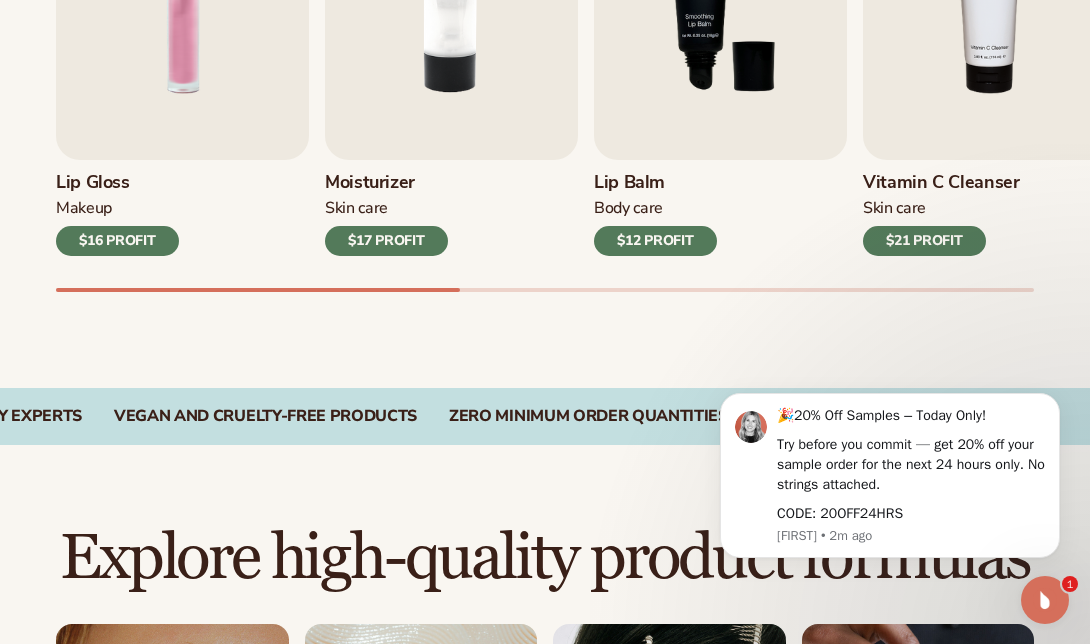 click at bounding box center [720, -2] 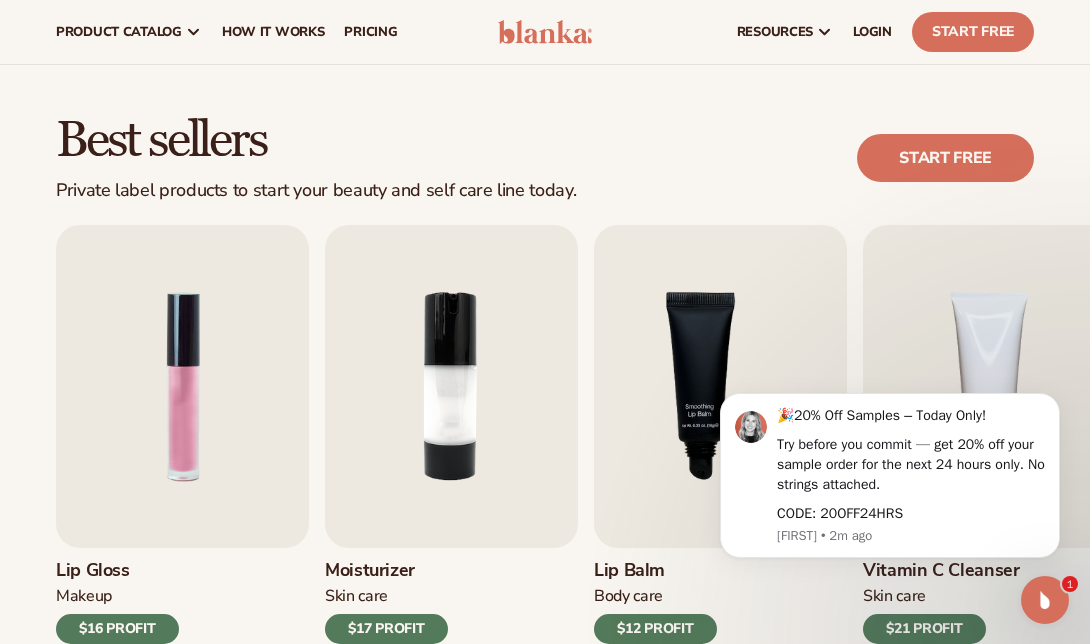 scroll, scrollTop: 466, scrollLeft: 0, axis: vertical 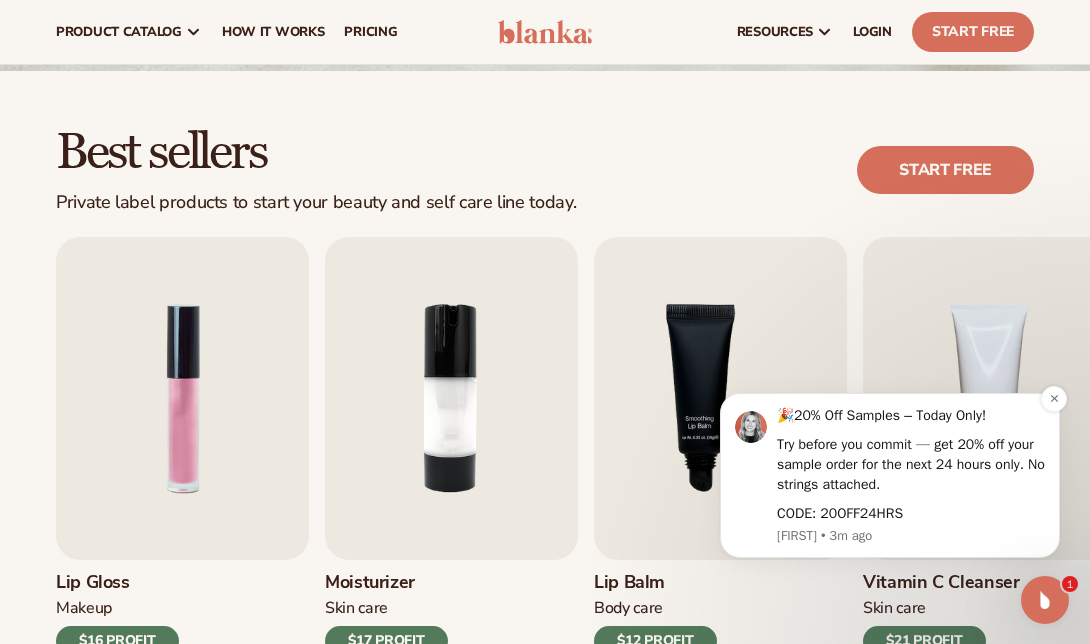click on "Try before you commit — get 20% off your sample order for the next 24 hours only. No strings attached." at bounding box center (911, 464) 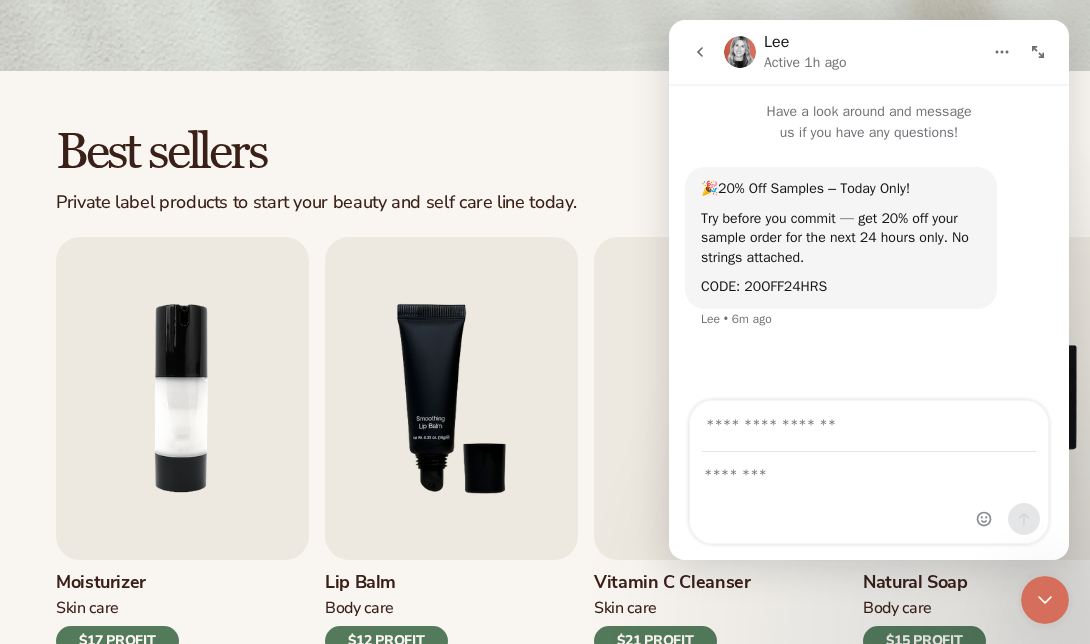 scroll, scrollTop: 506, scrollLeft: 0, axis: vertical 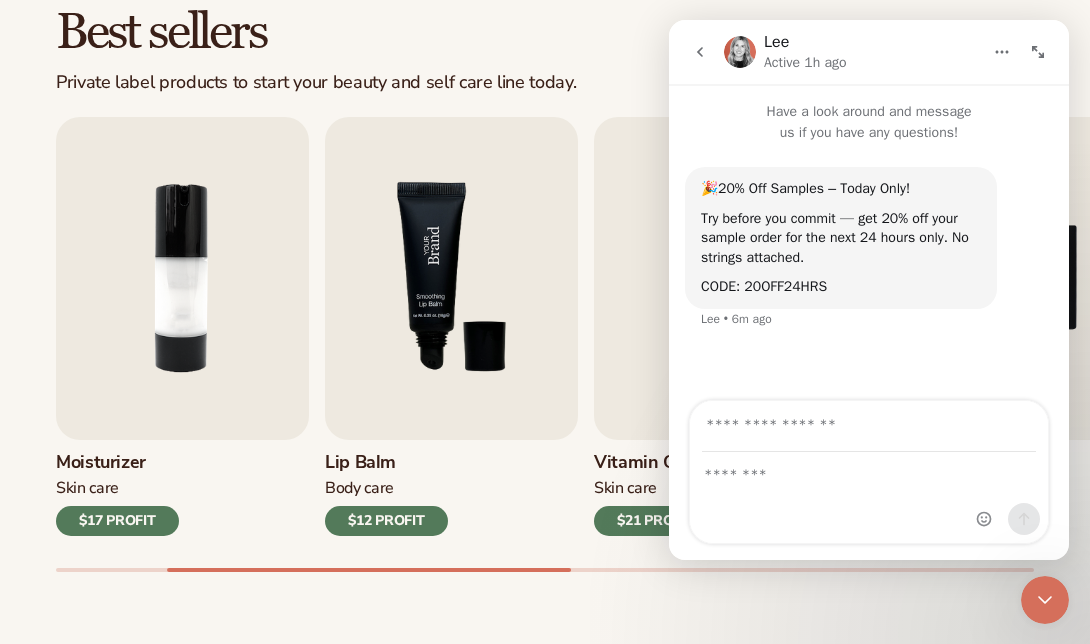 click at bounding box center (451, 278) 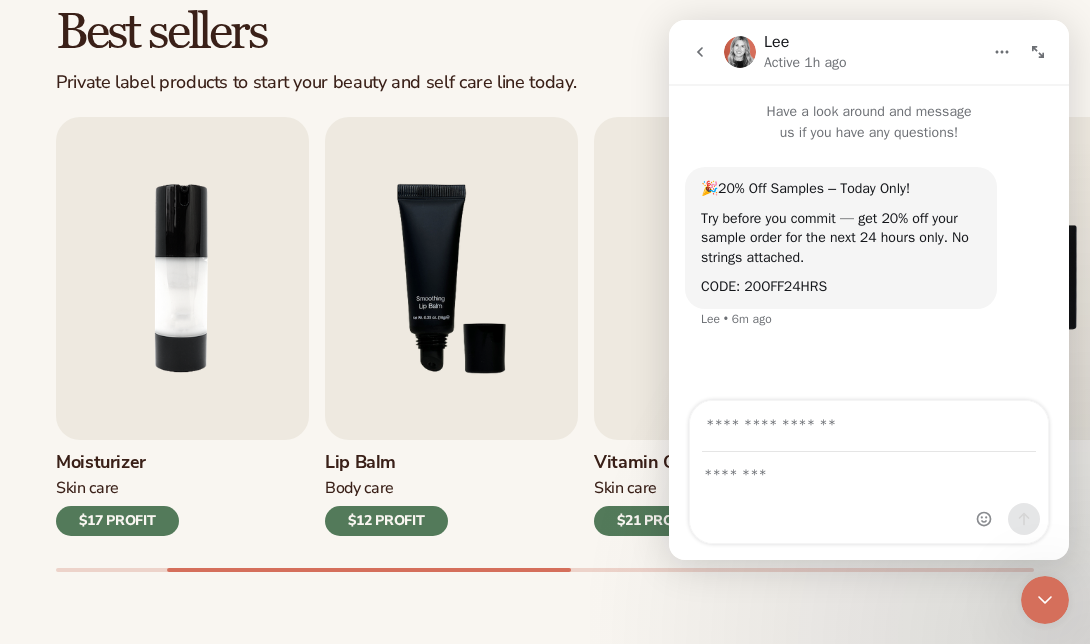 click 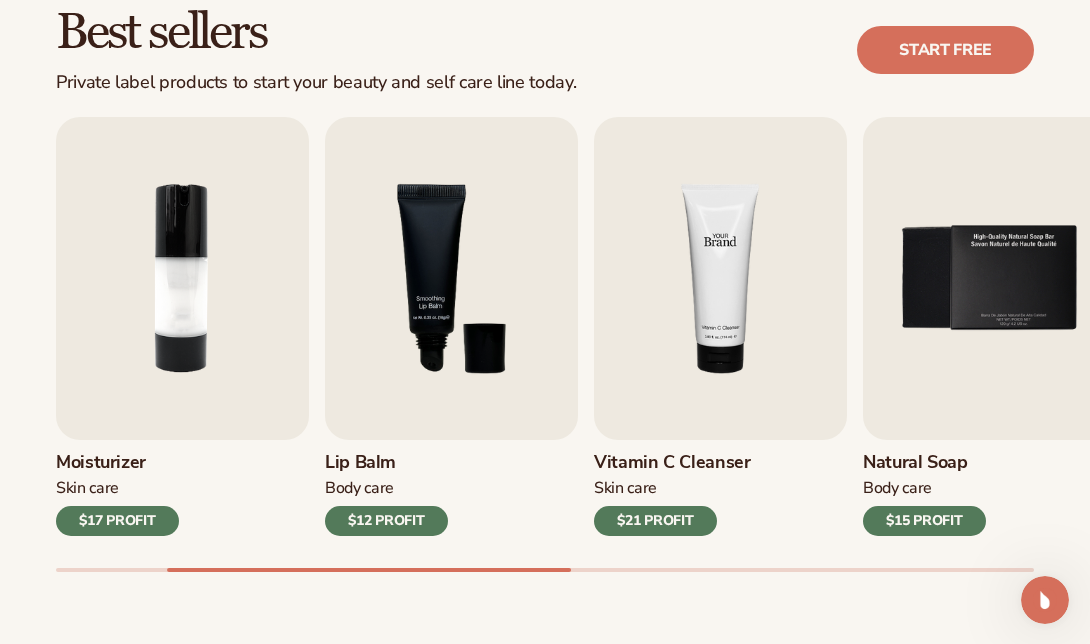 click at bounding box center [720, 278] 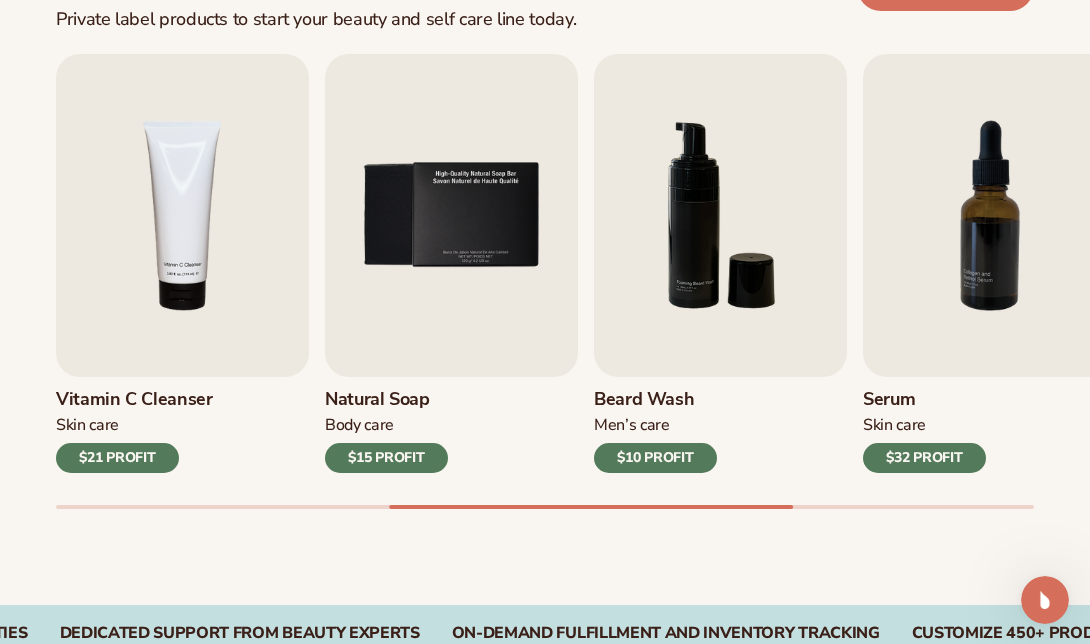 scroll, scrollTop: 666, scrollLeft: 0, axis: vertical 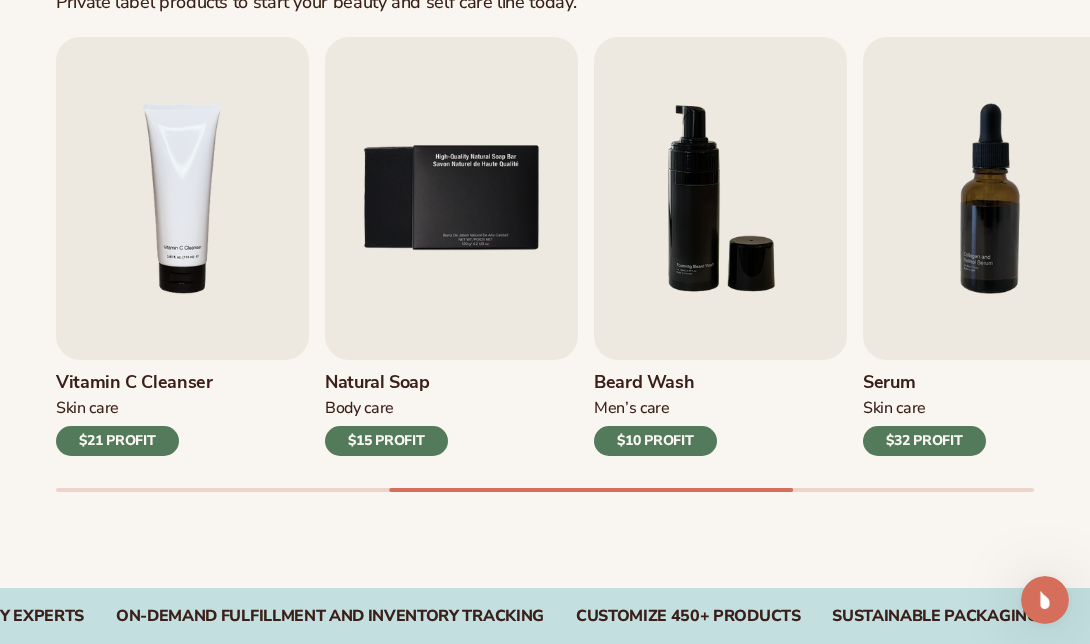 click on "$32 PROFIT" at bounding box center (924, 441) 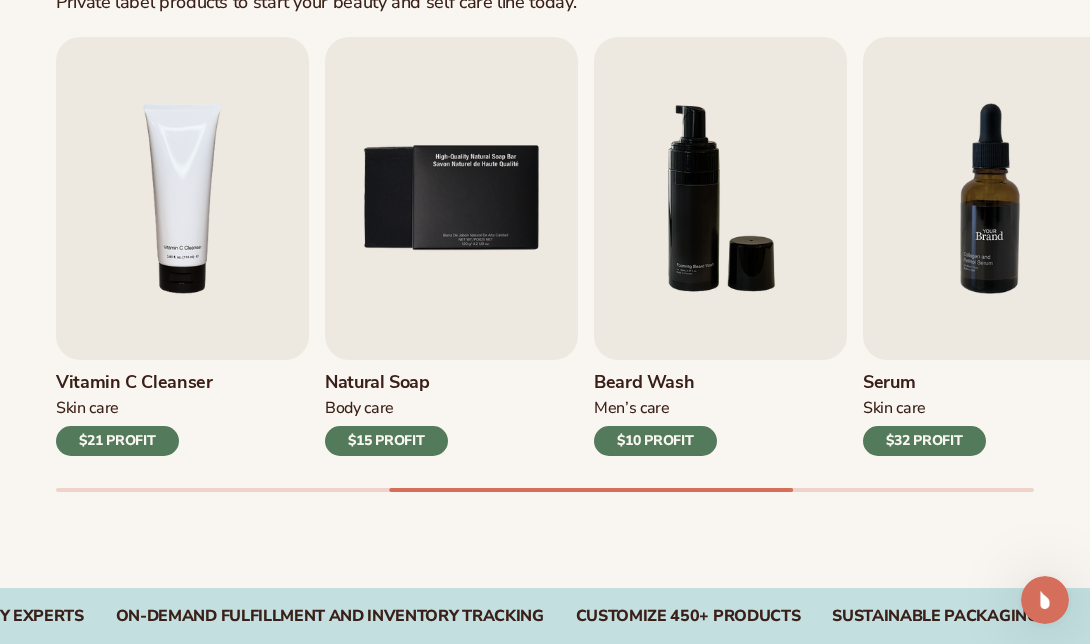 click at bounding box center (989, 198) 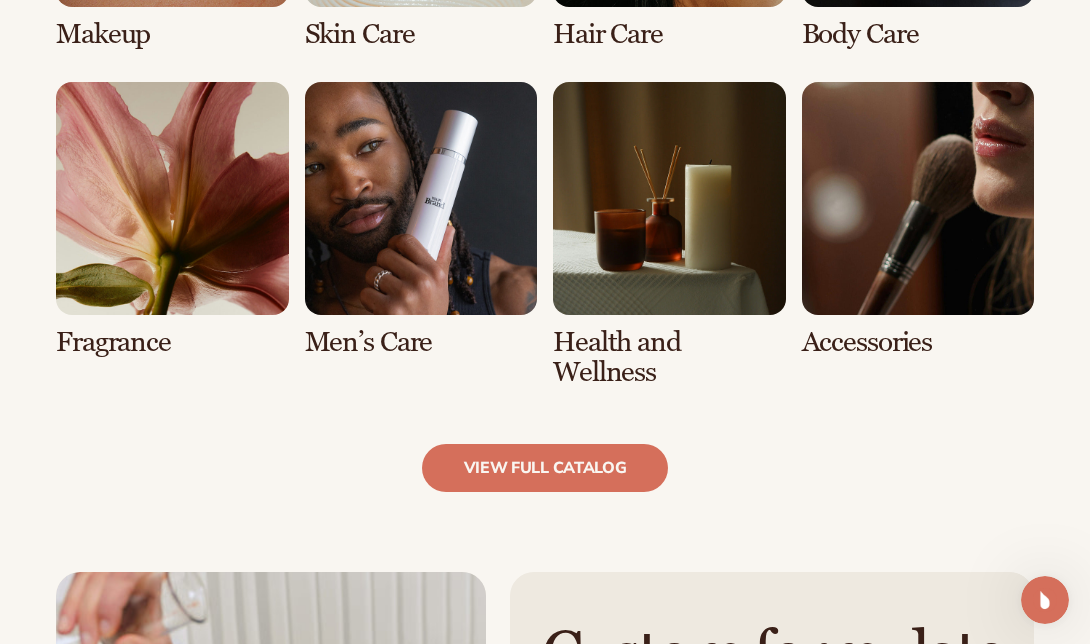 scroll, scrollTop: 1732, scrollLeft: 0, axis: vertical 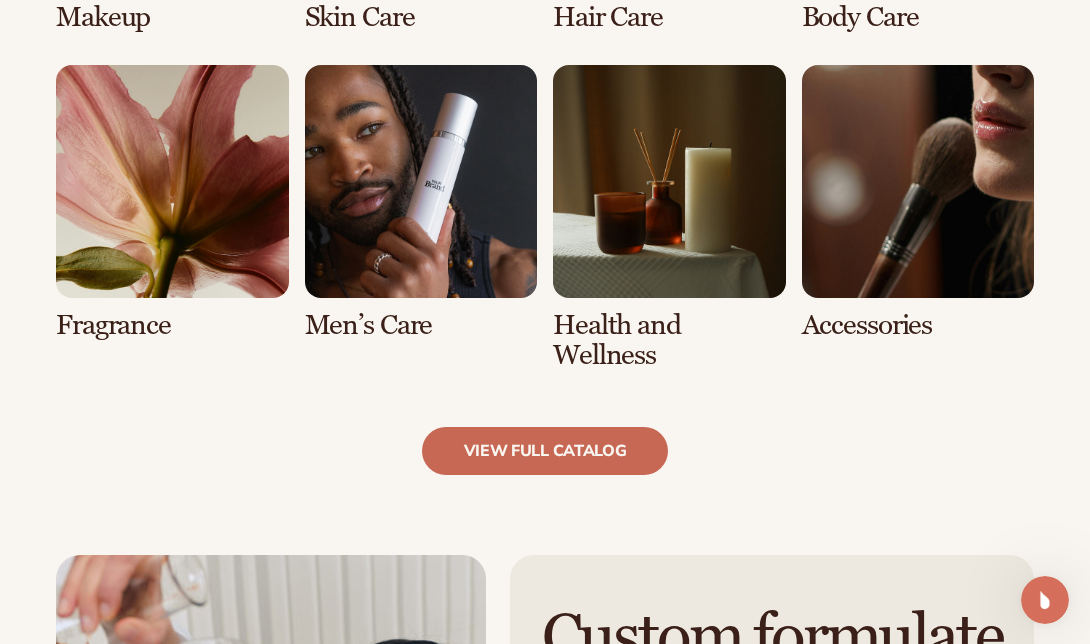 click on "view full catalog" at bounding box center [545, 451] 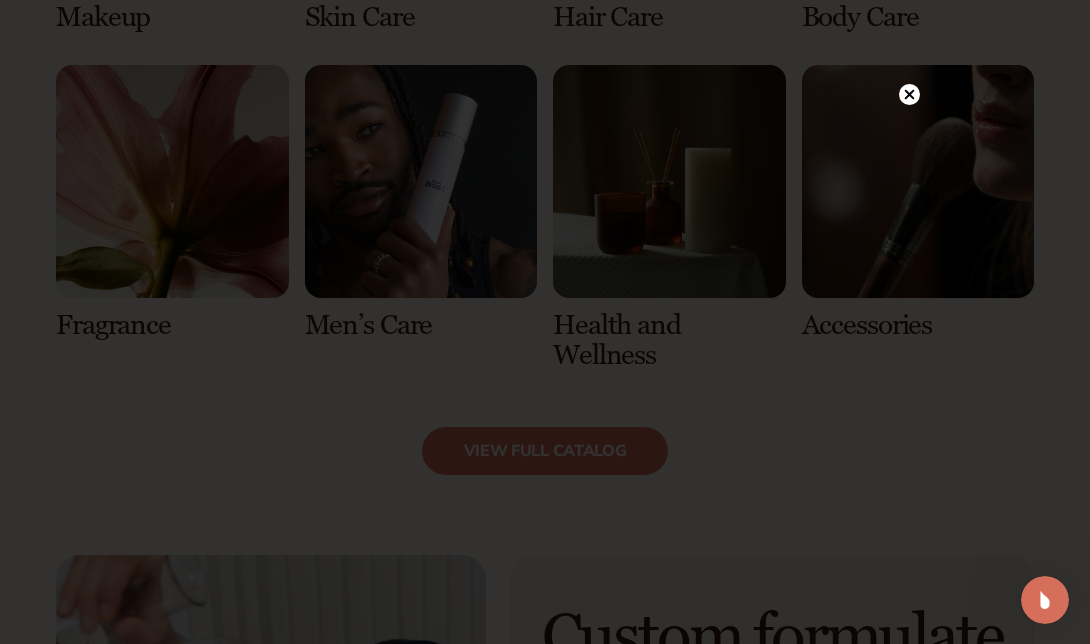click at bounding box center [909, 93] 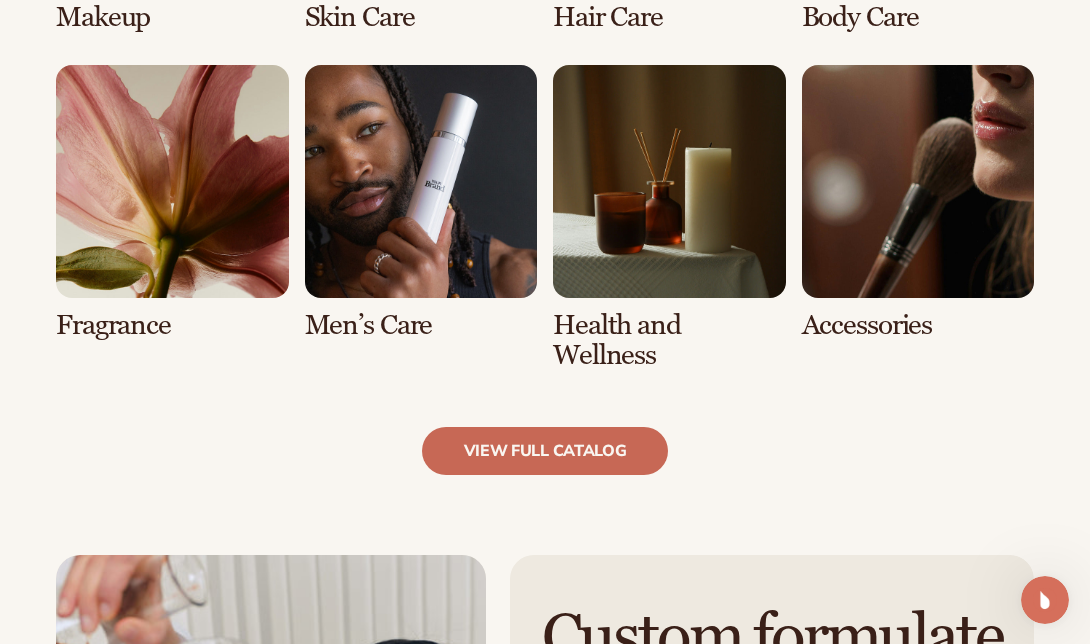 click on "view full catalog" at bounding box center [545, 451] 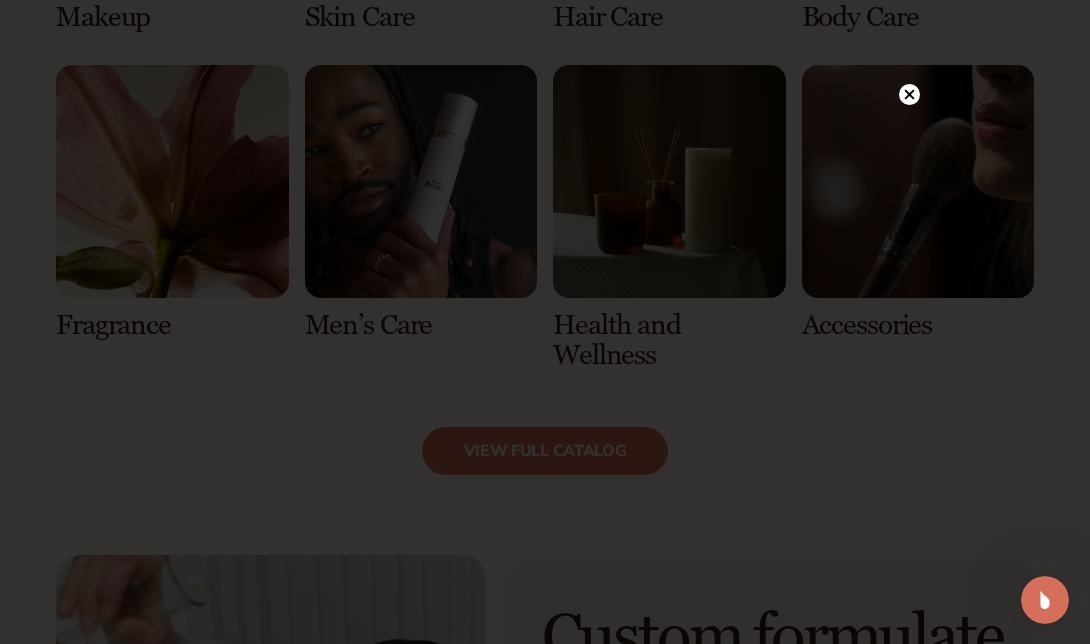 click 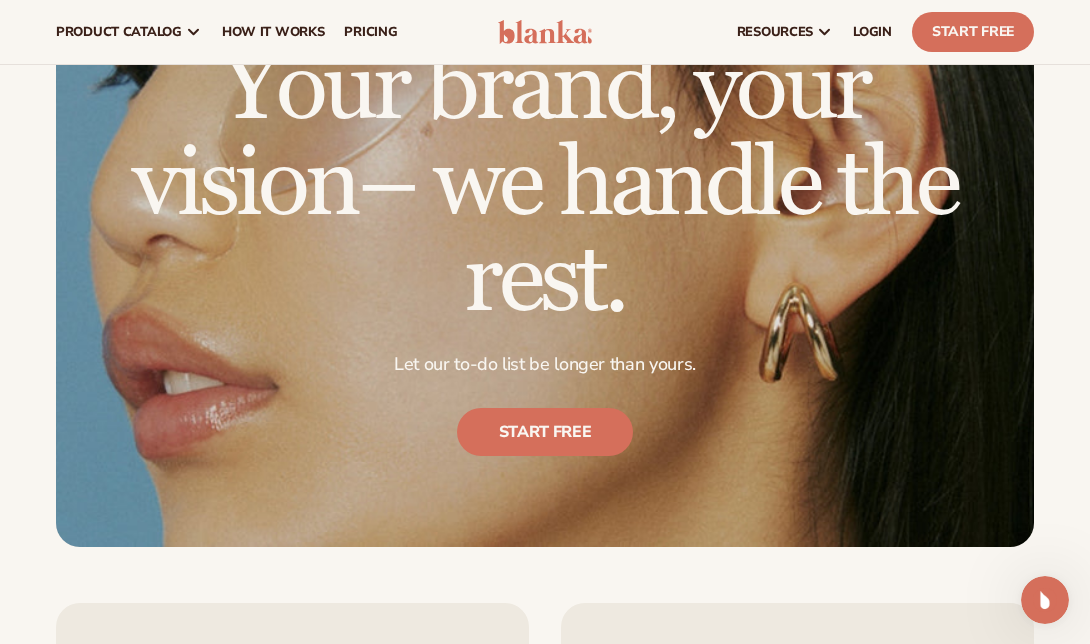 scroll, scrollTop: 2905, scrollLeft: 0, axis: vertical 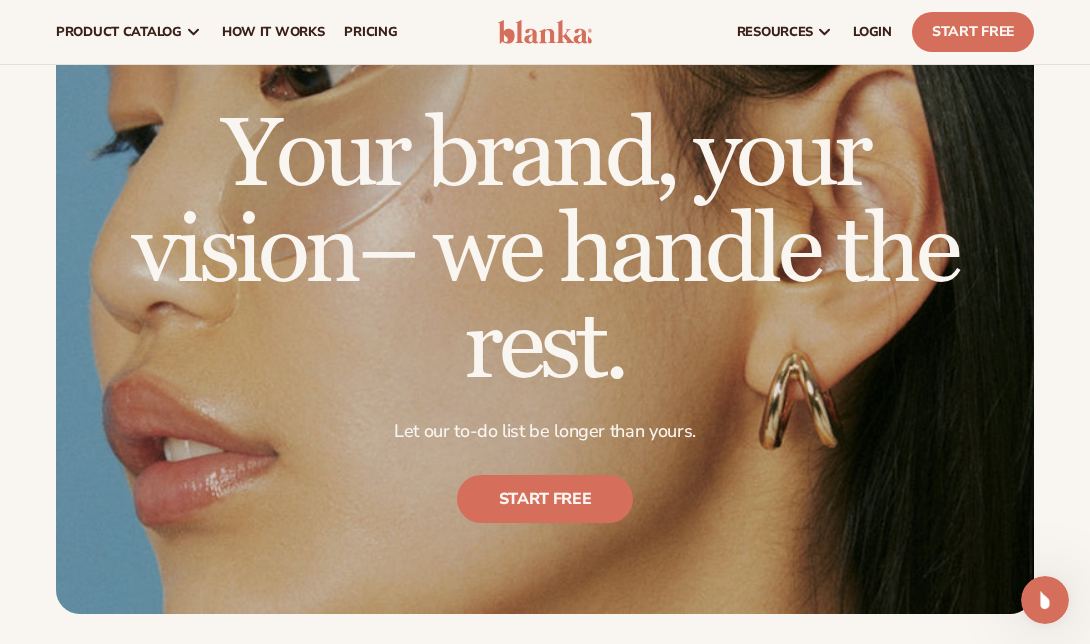 click on "Your brand, your vision– we handle the rest.
Let our to-do list be longer than yours.
Start free" at bounding box center (545, 315) 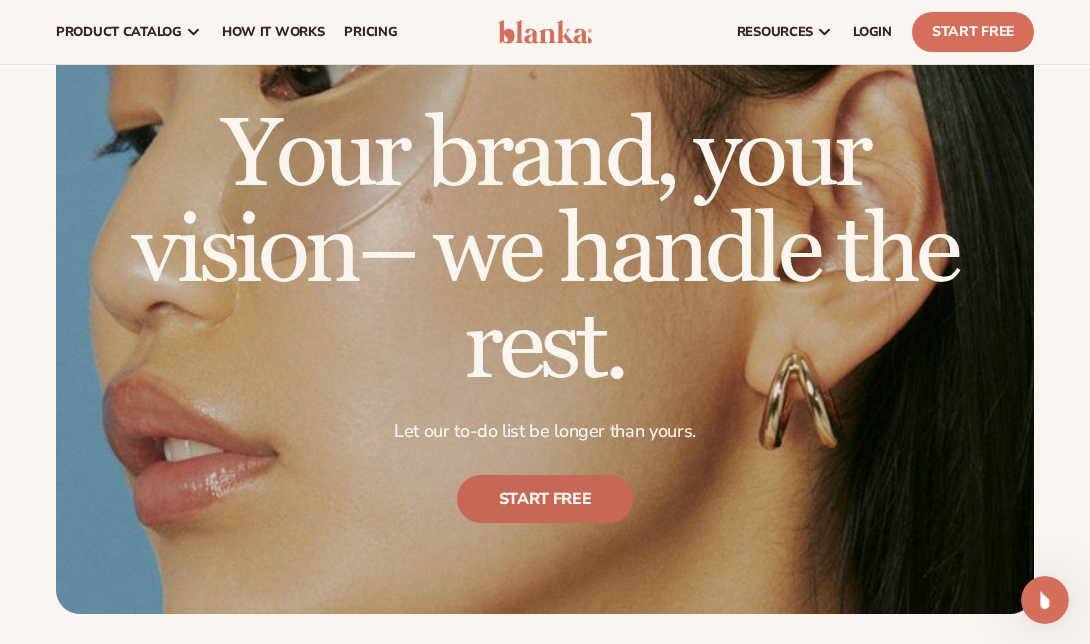 click on "Start free" at bounding box center (545, 500) 